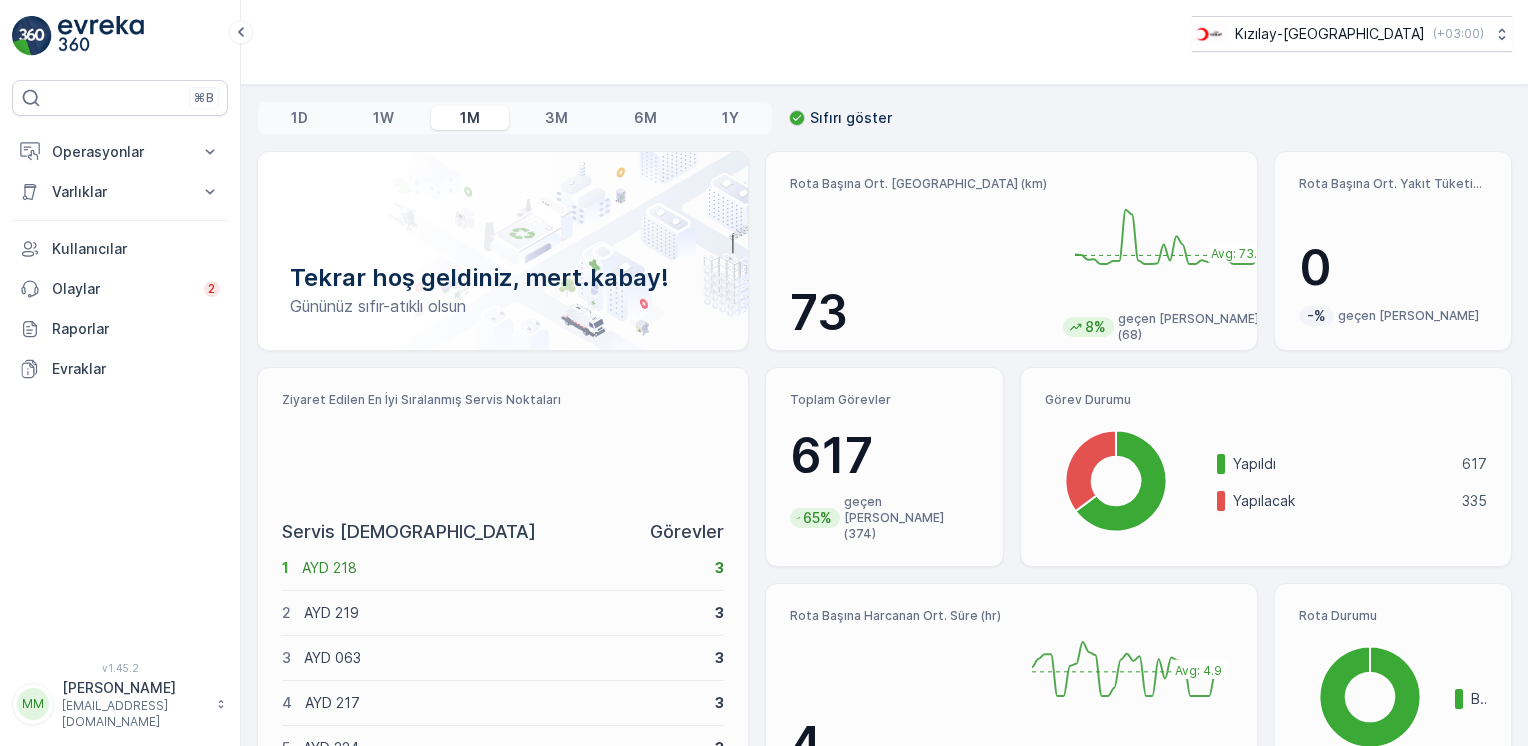 scroll, scrollTop: 0, scrollLeft: 0, axis: both 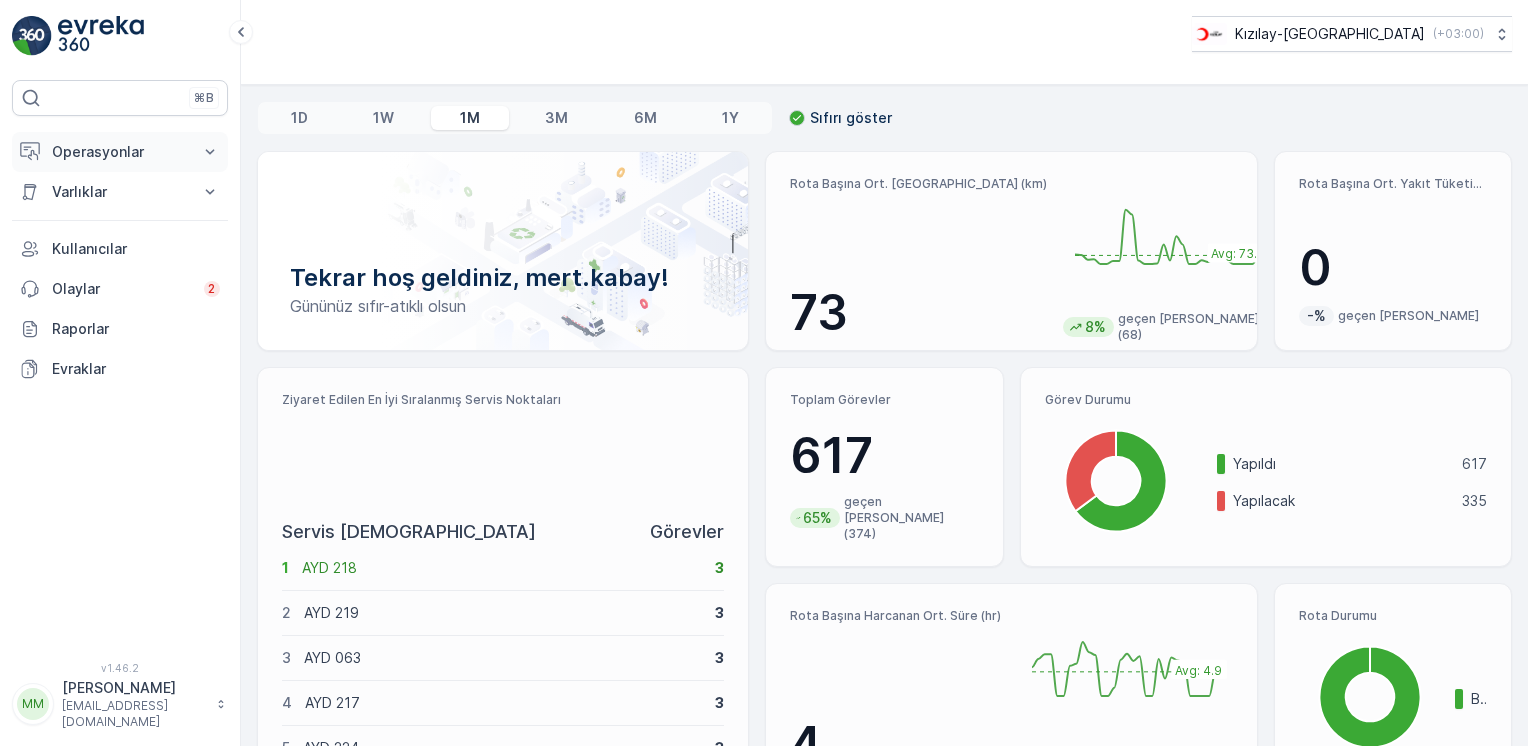 click on "Operasyonlar" at bounding box center [120, 152] 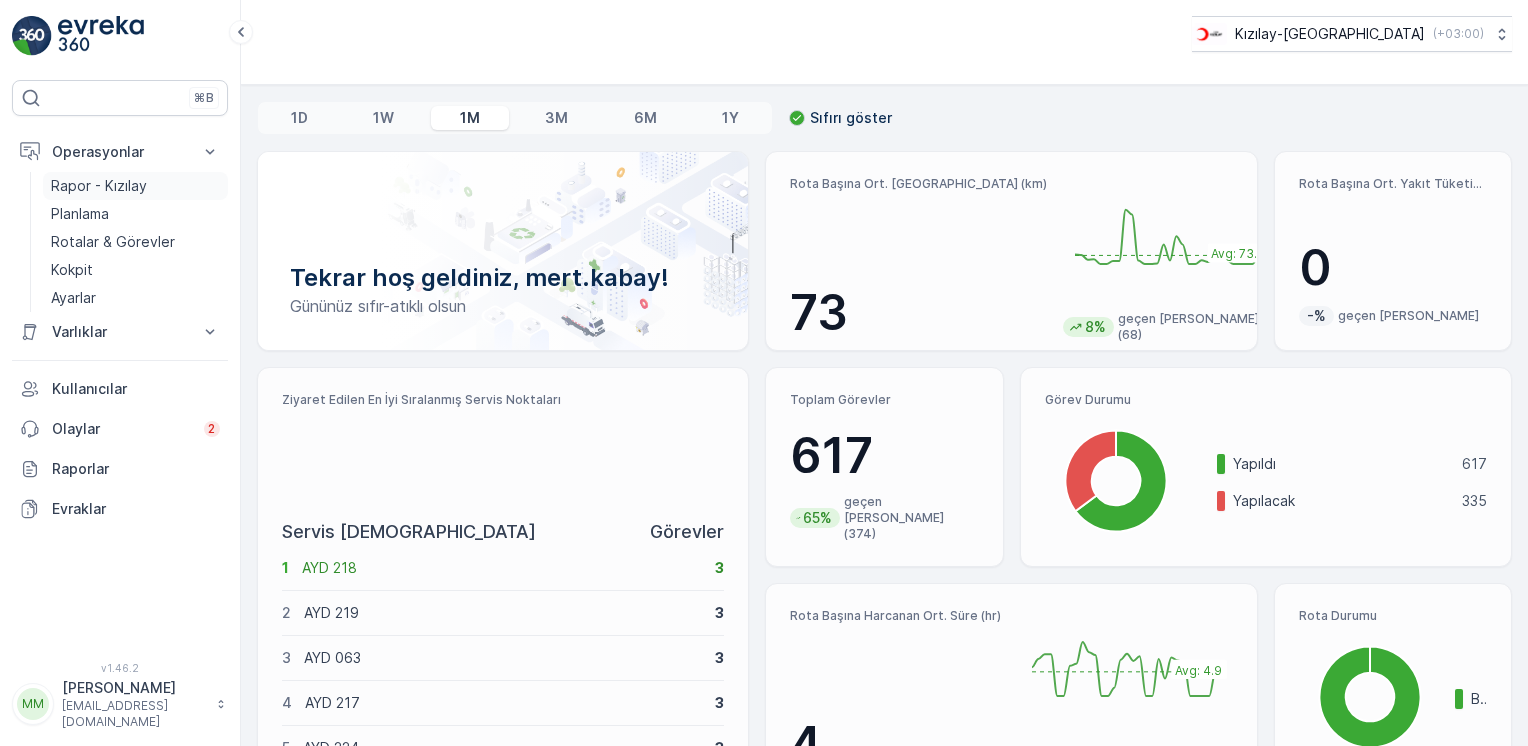 click on "Rapor - Kızılay" at bounding box center (99, 186) 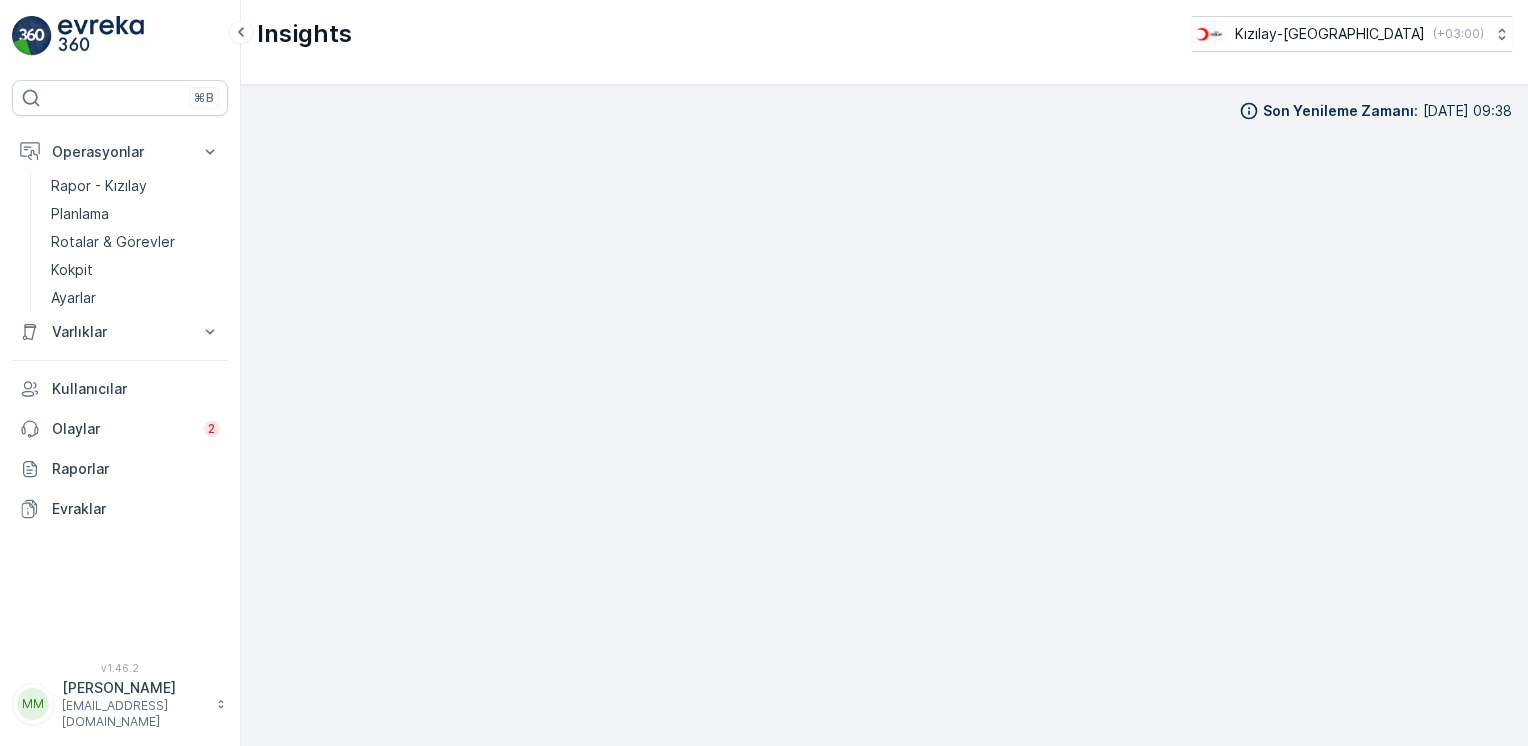 scroll, scrollTop: 16, scrollLeft: 0, axis: vertical 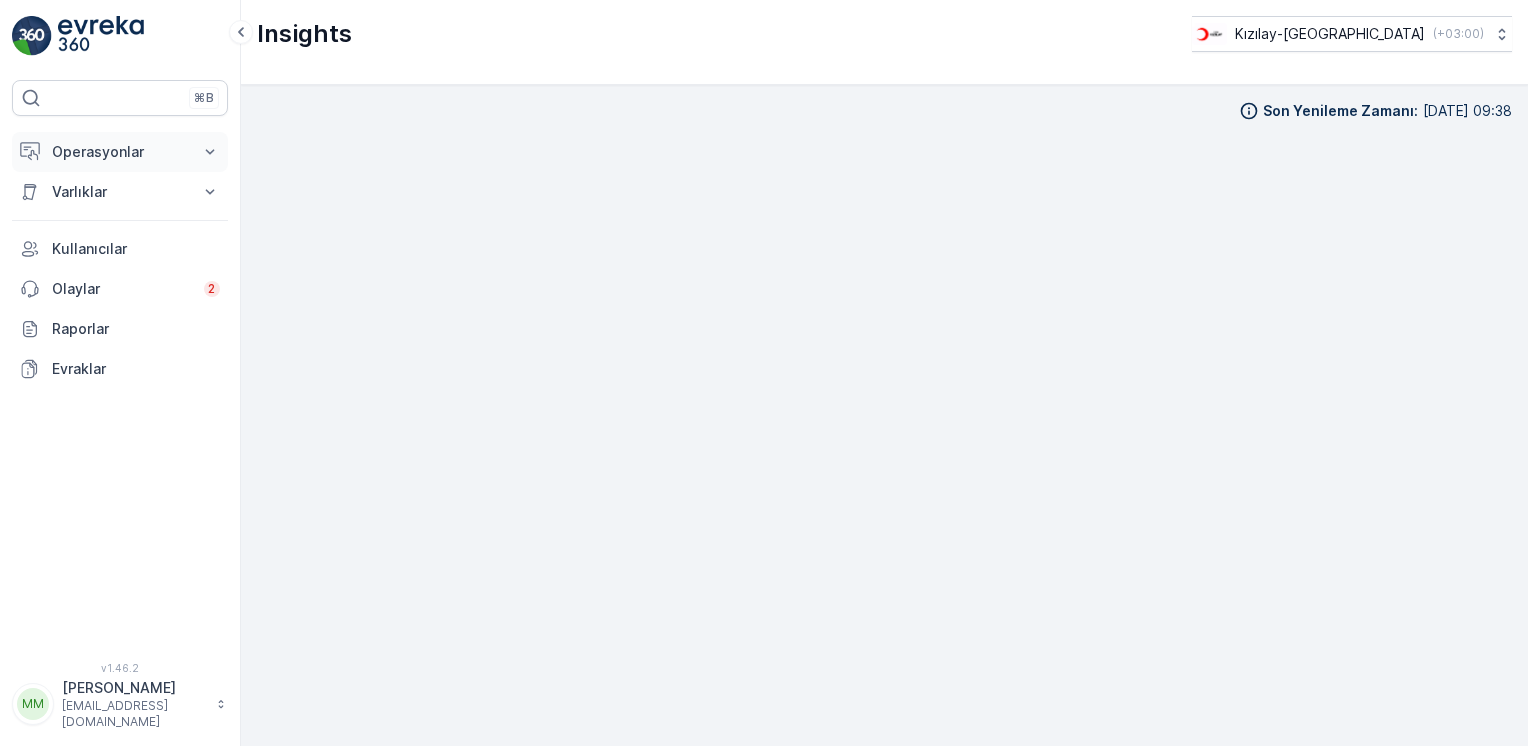 click on "Operasyonlar" at bounding box center (120, 152) 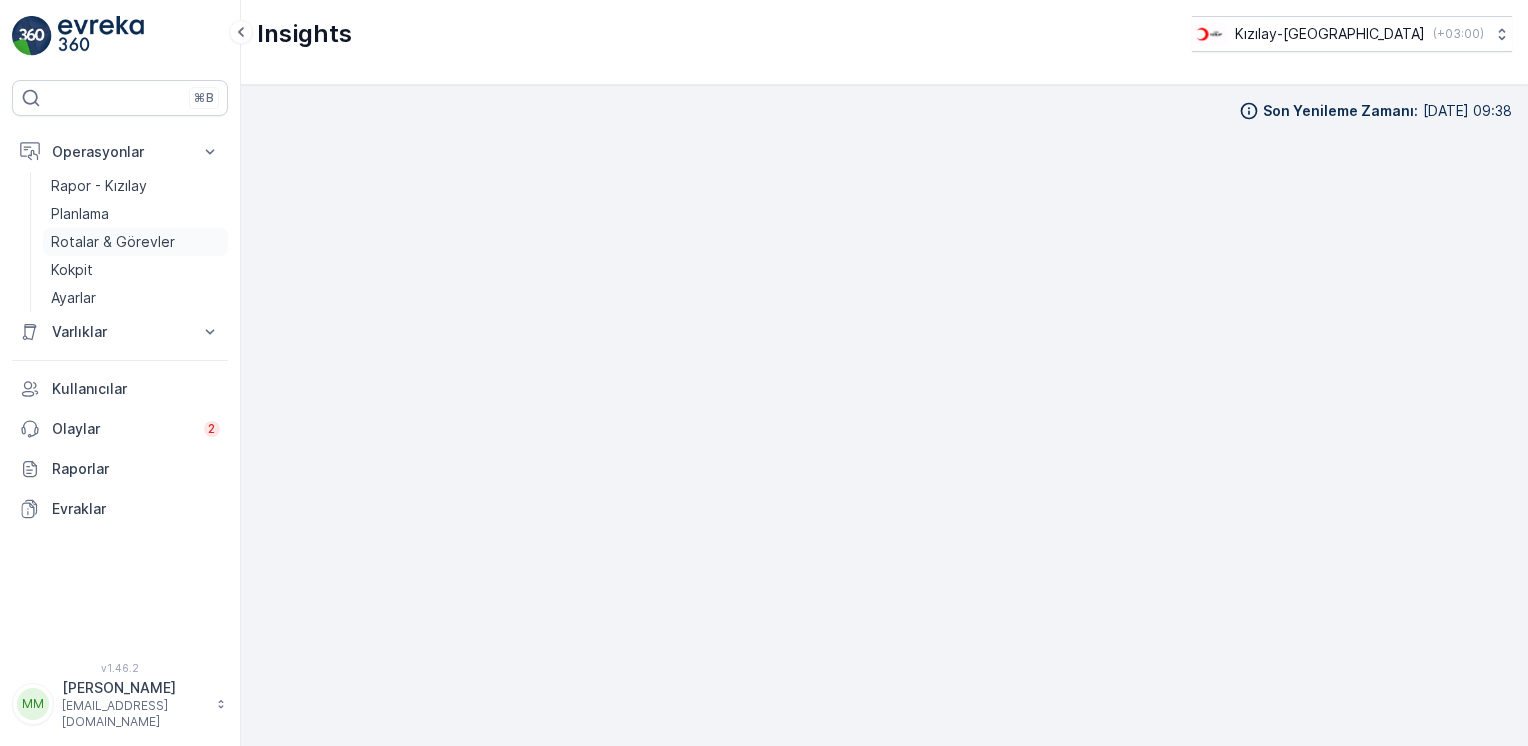 click on "Rotalar & Görevler" at bounding box center (113, 242) 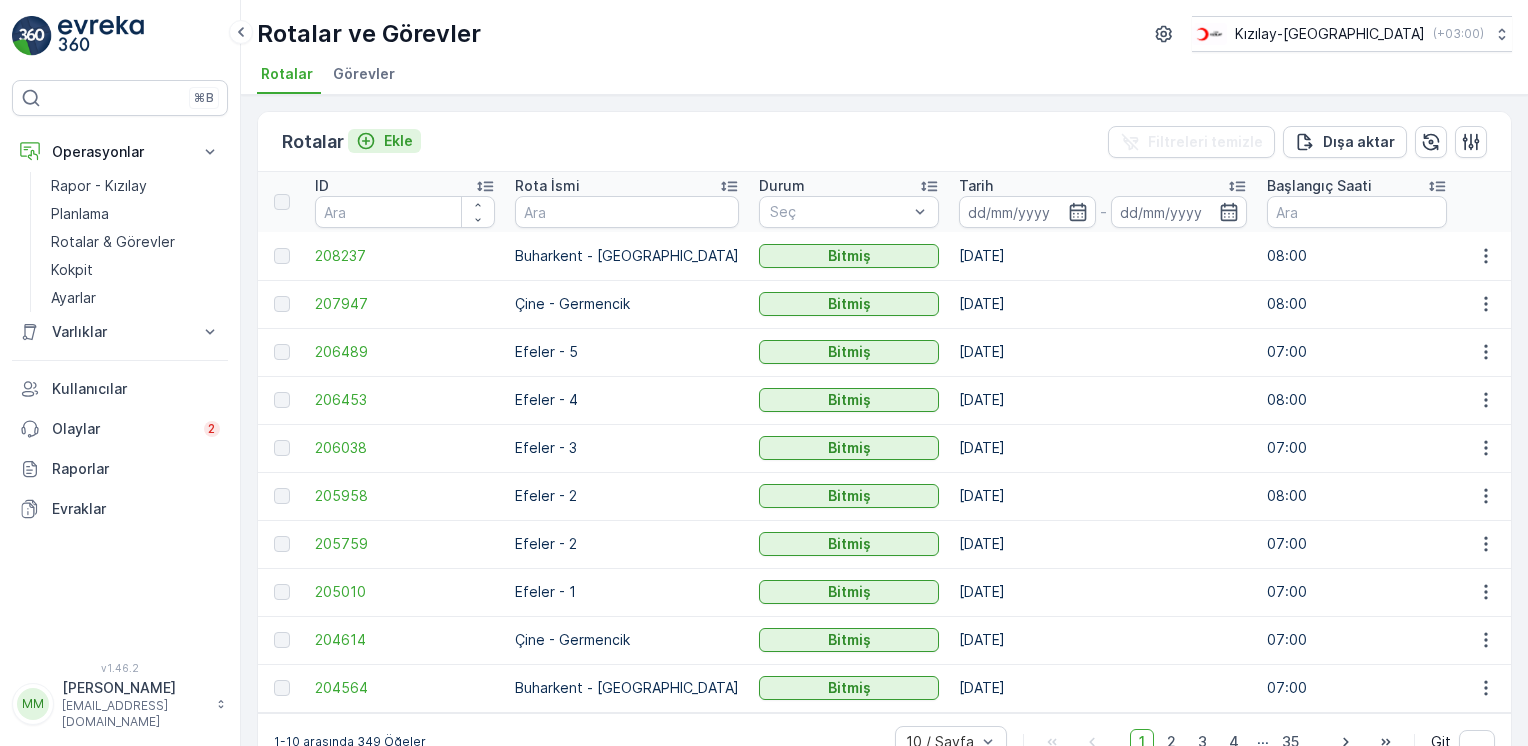 click on "Ekle" at bounding box center [398, 141] 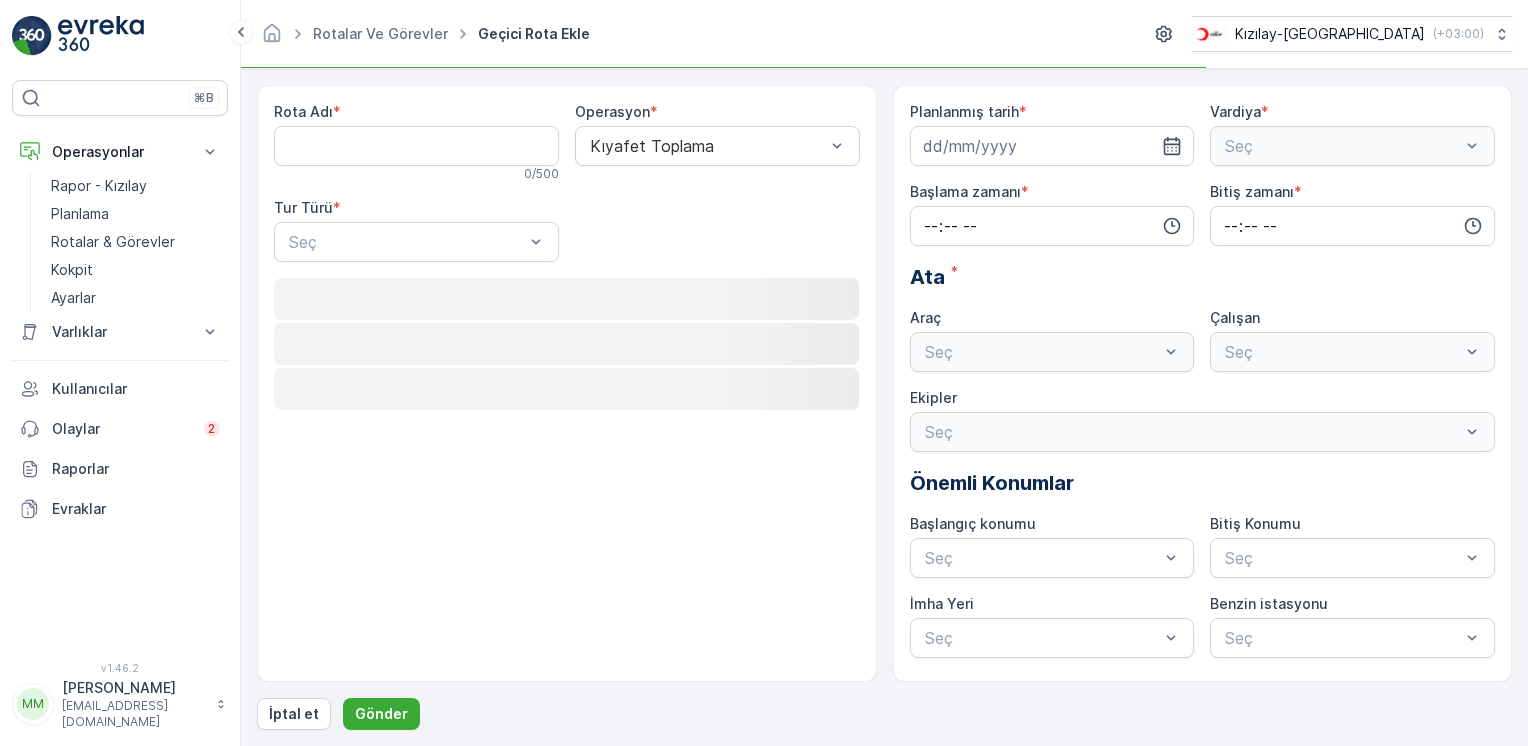 click on "Rota Adı" at bounding box center (416, 146) 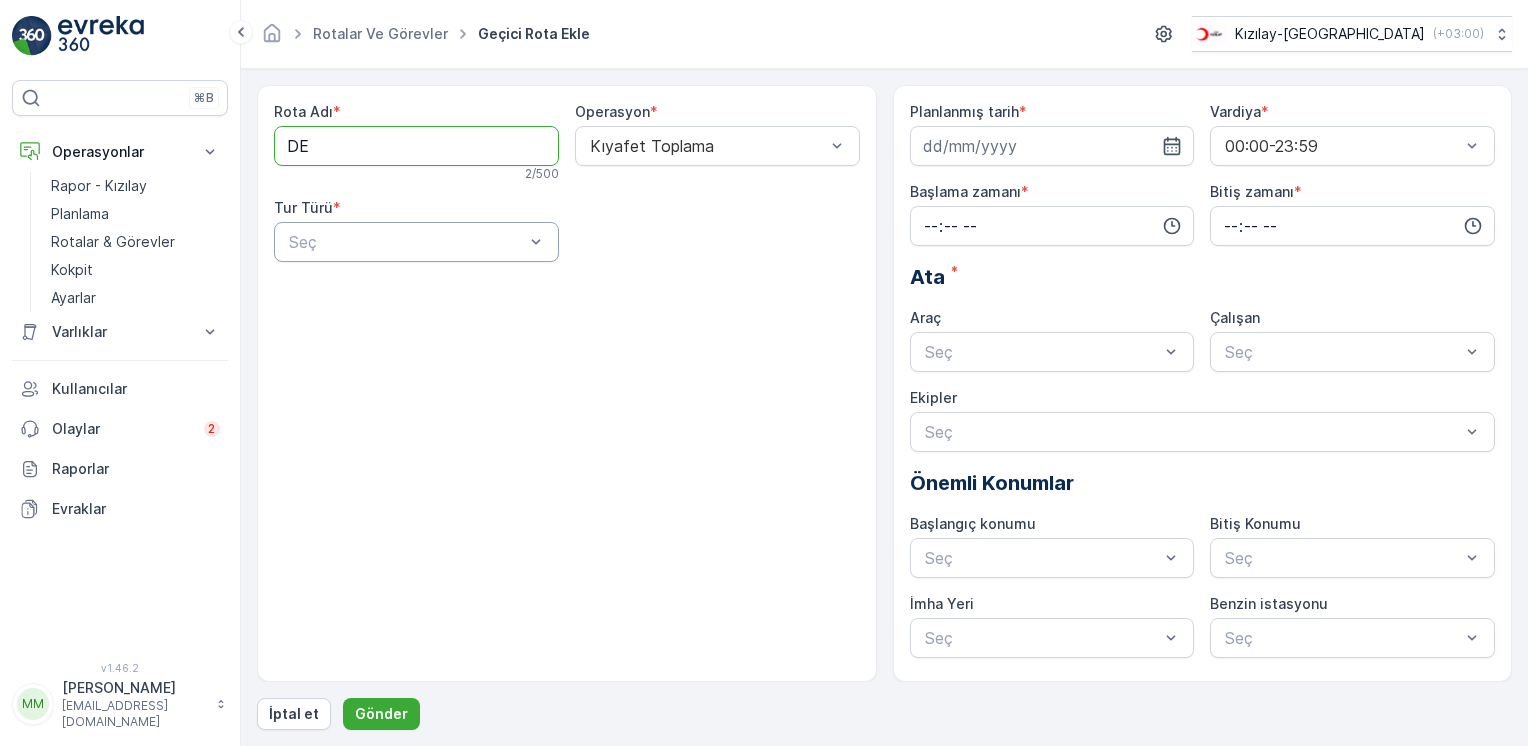 drag, startPoint x: 456, startPoint y: 140, endPoint x: 395, endPoint y: 225, distance: 104.62313 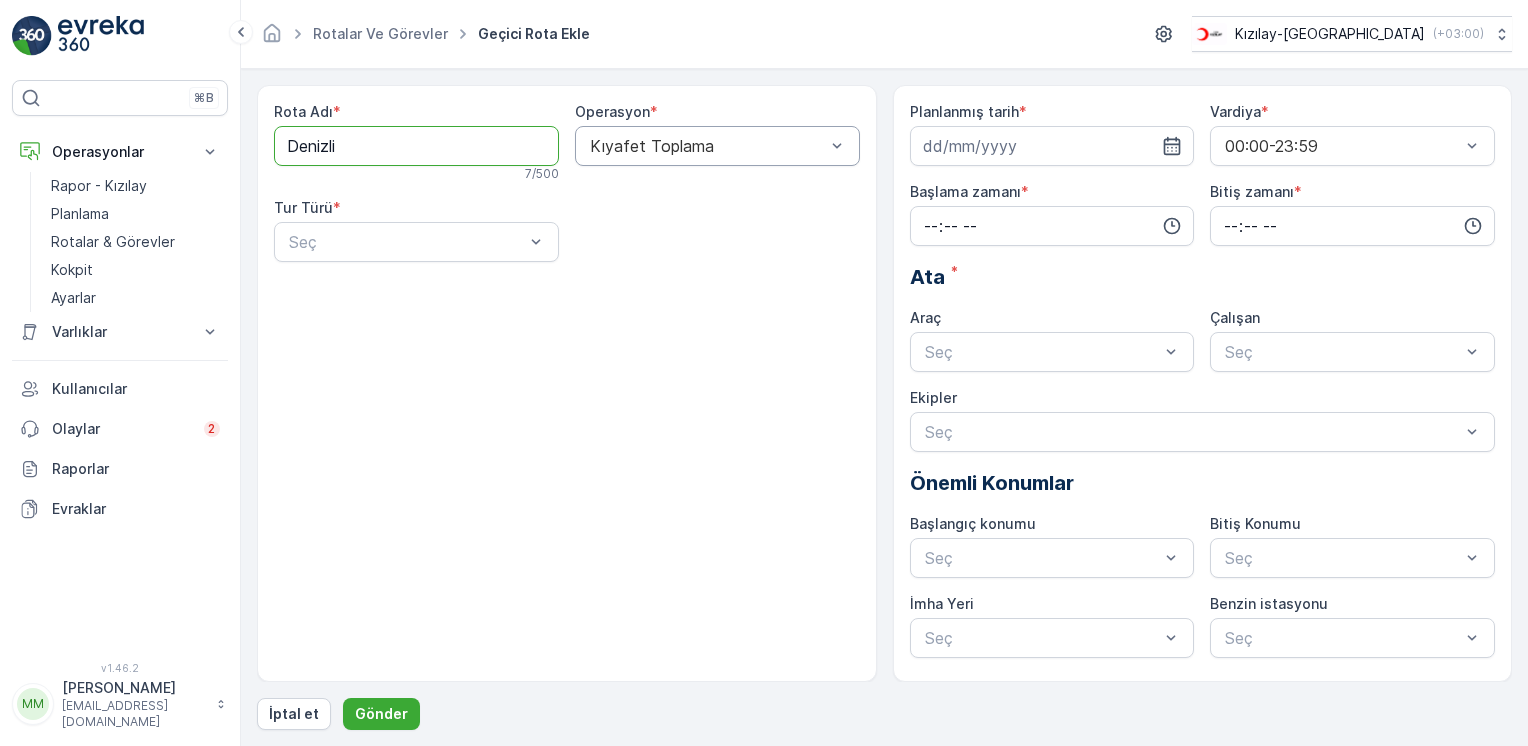 click at bounding box center (707, 146) 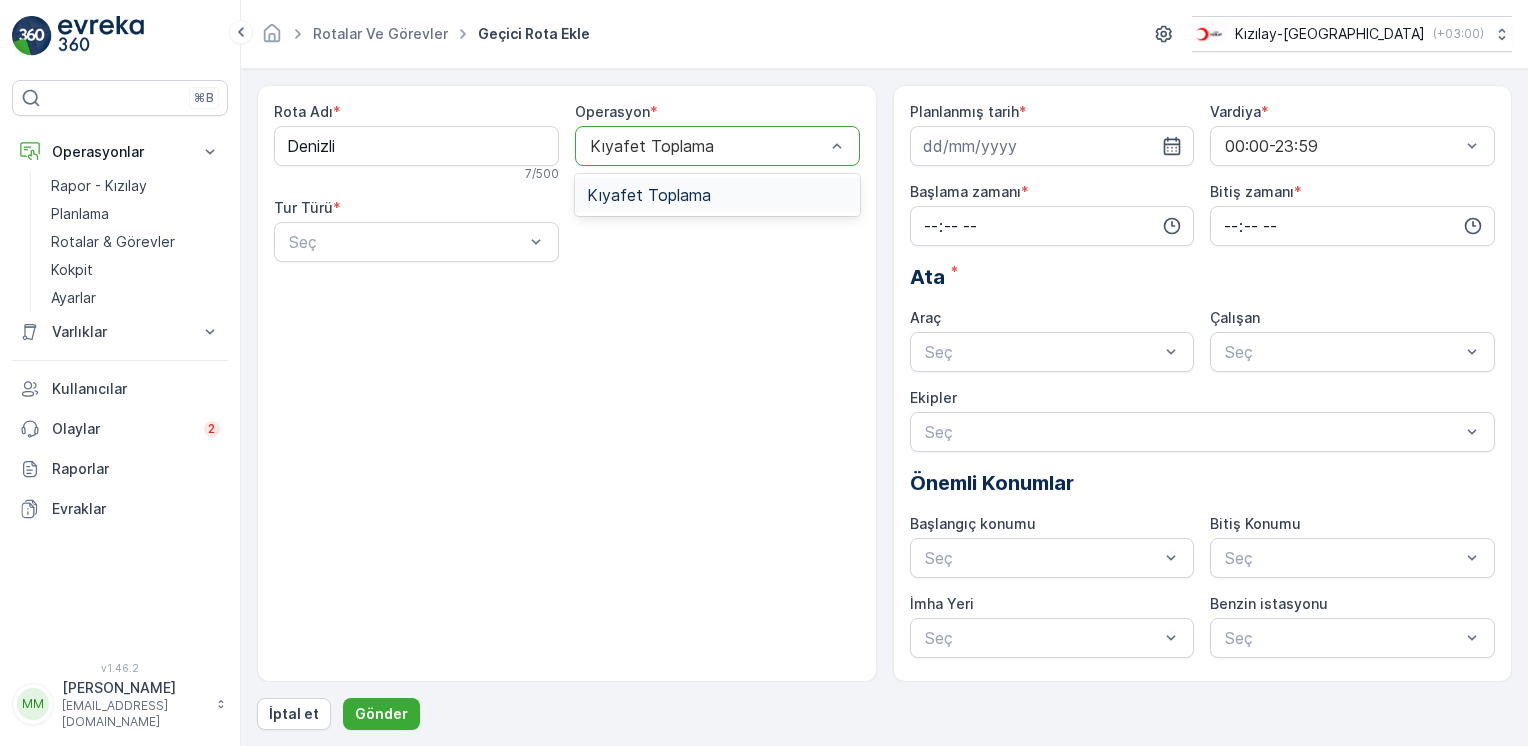 click on "Kıyafet Toplama" at bounding box center (649, 195) 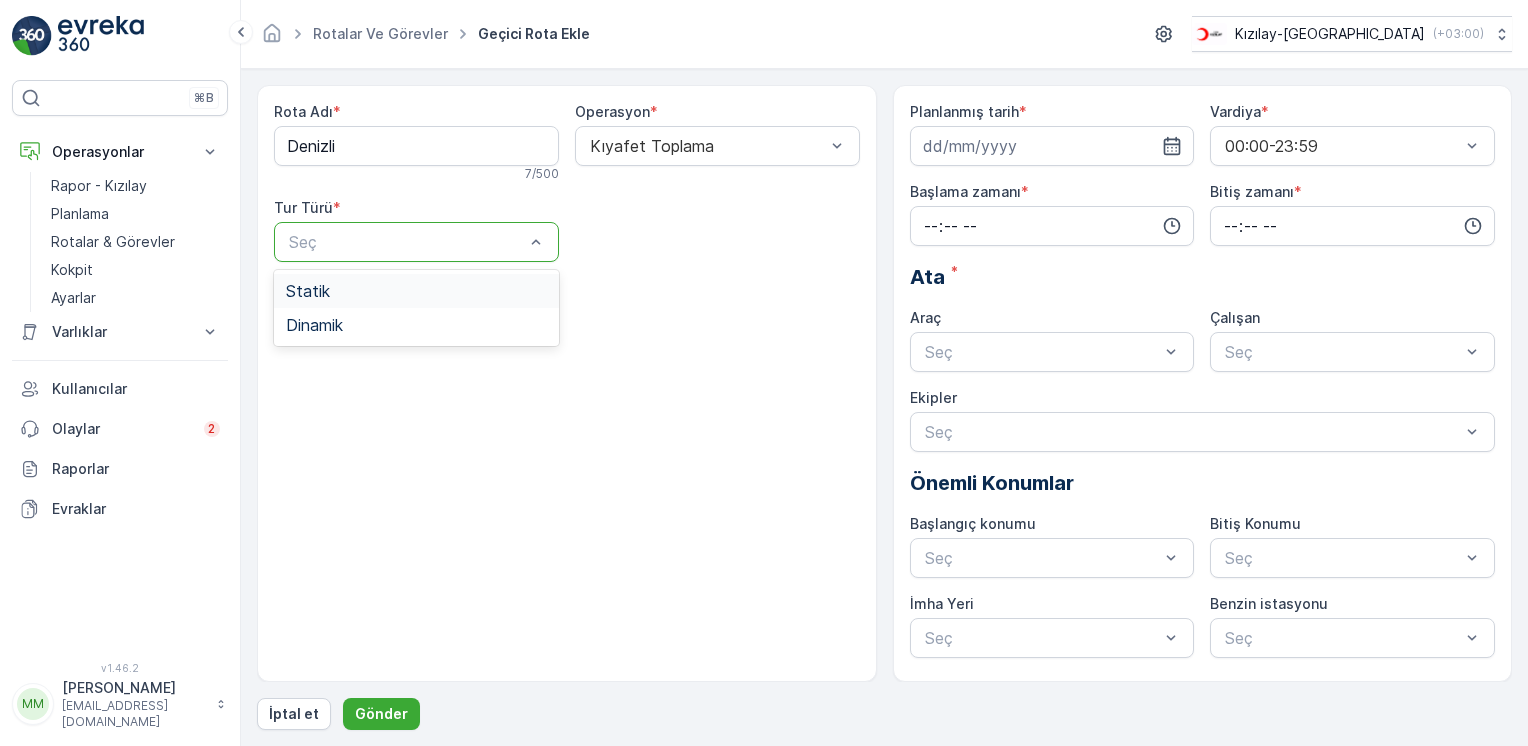 click at bounding box center [406, 242] 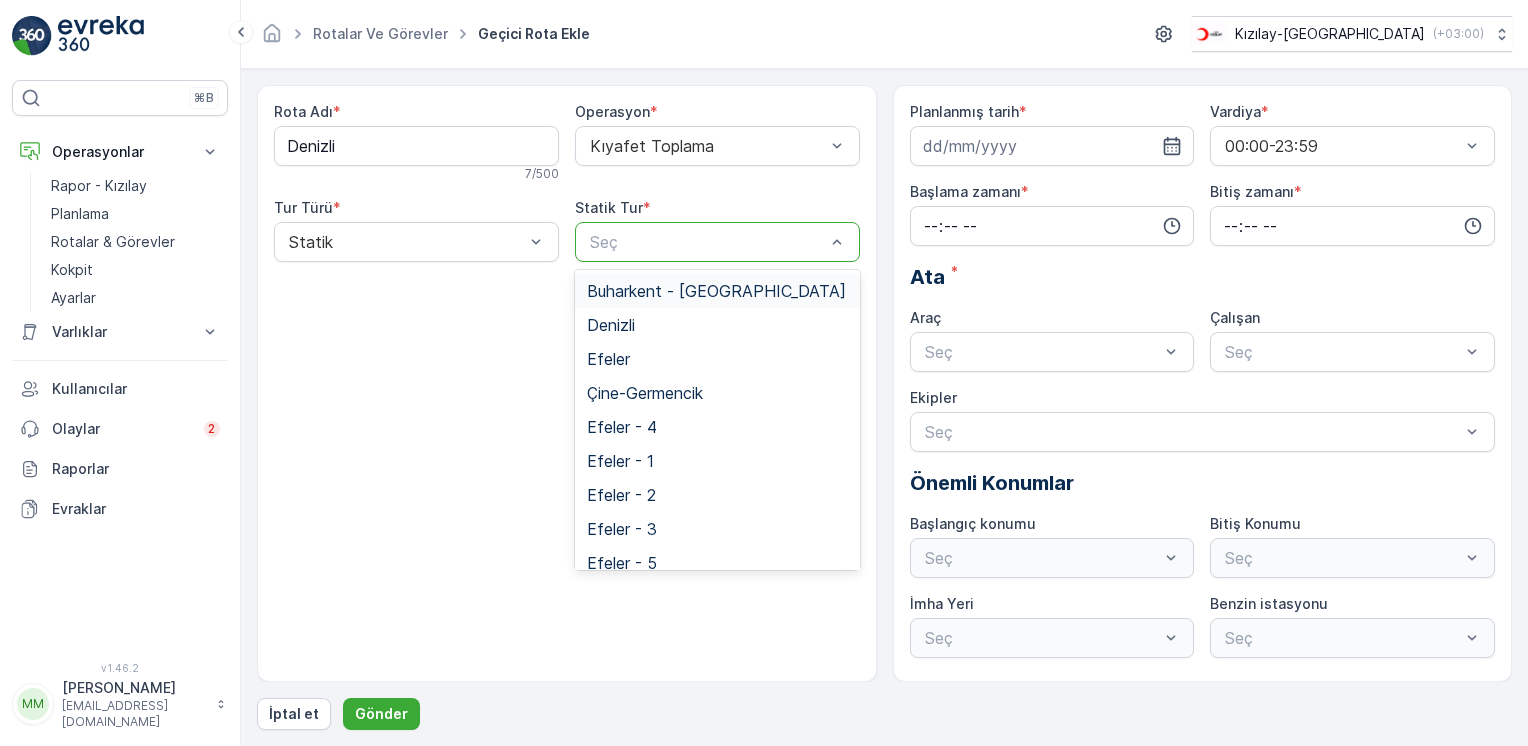 click at bounding box center (707, 242) 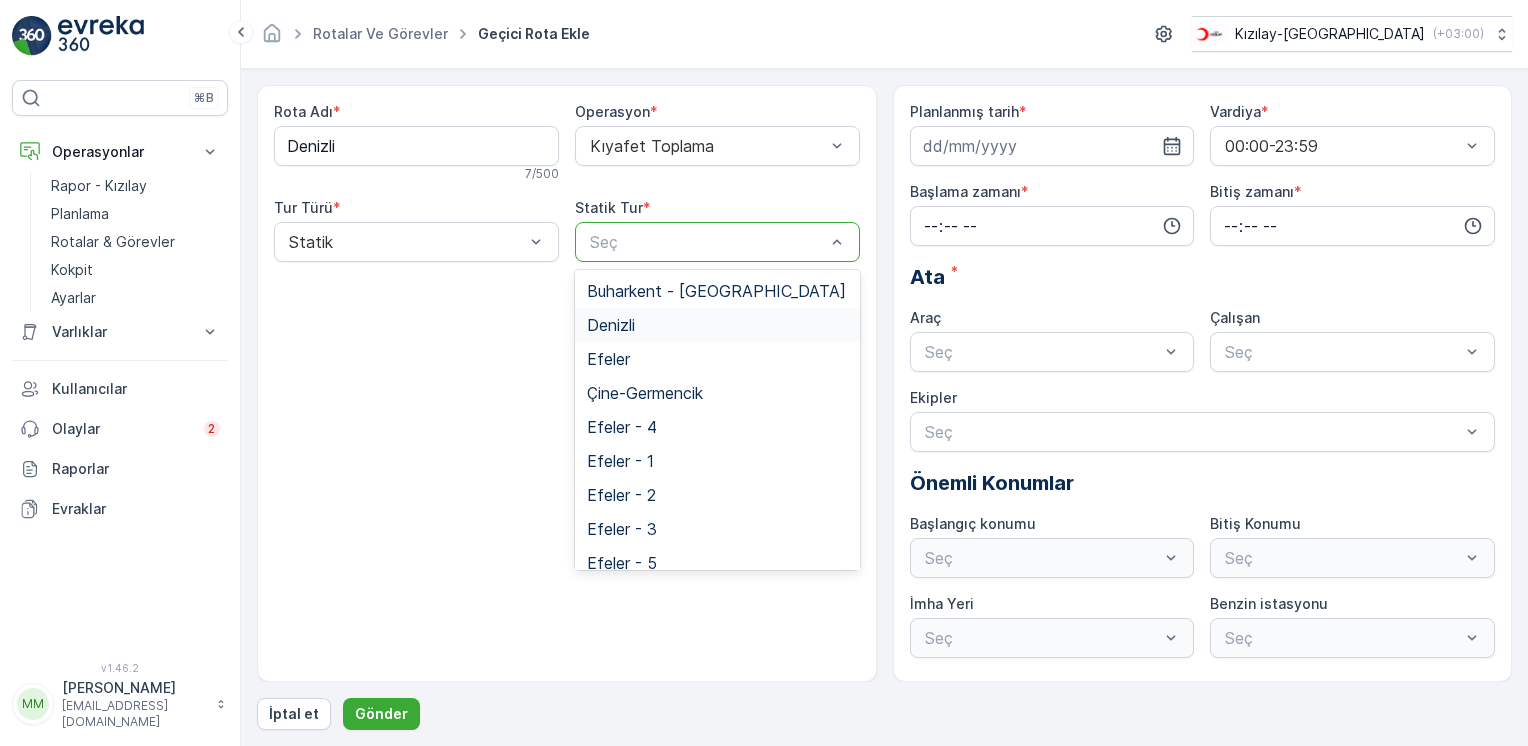 click on "Denizli" at bounding box center [717, 325] 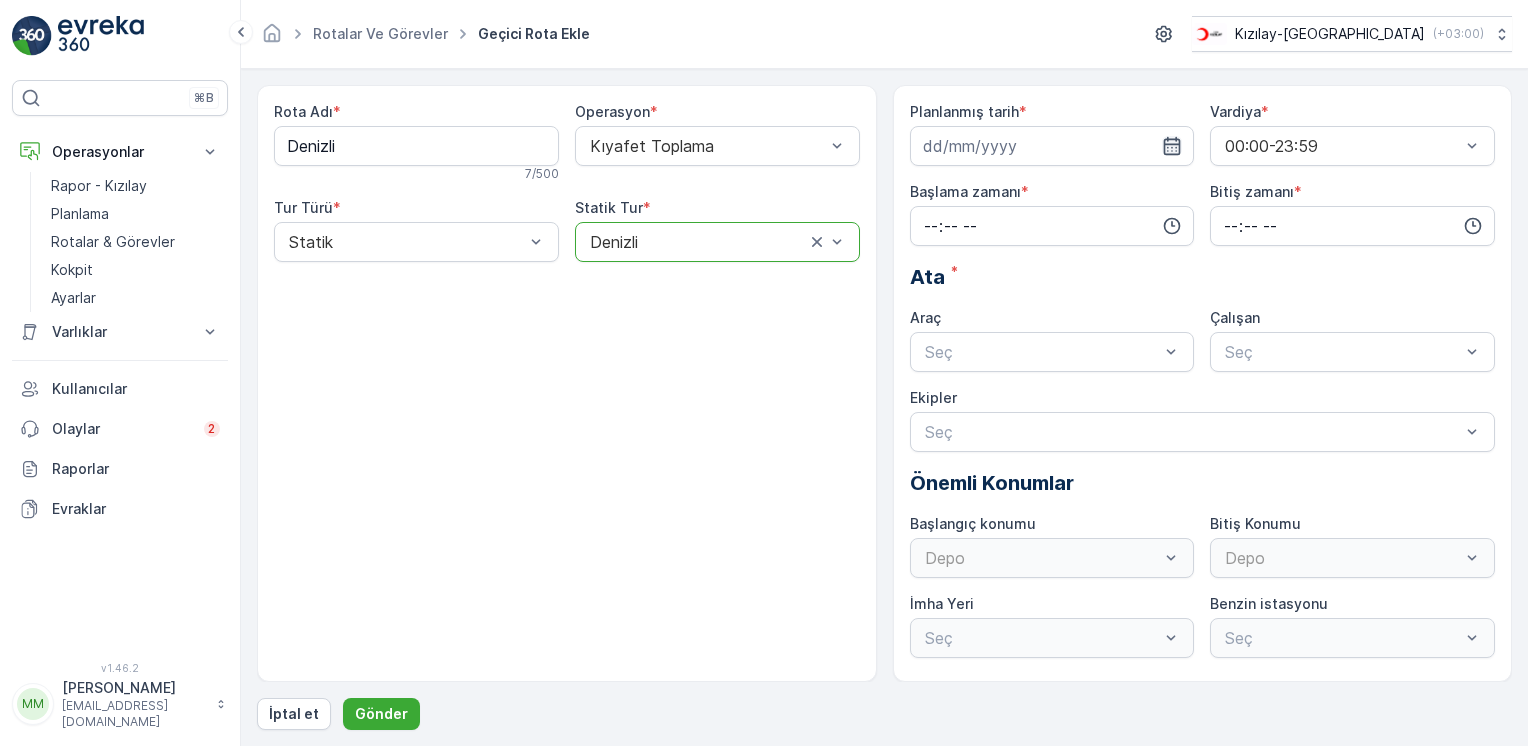 click 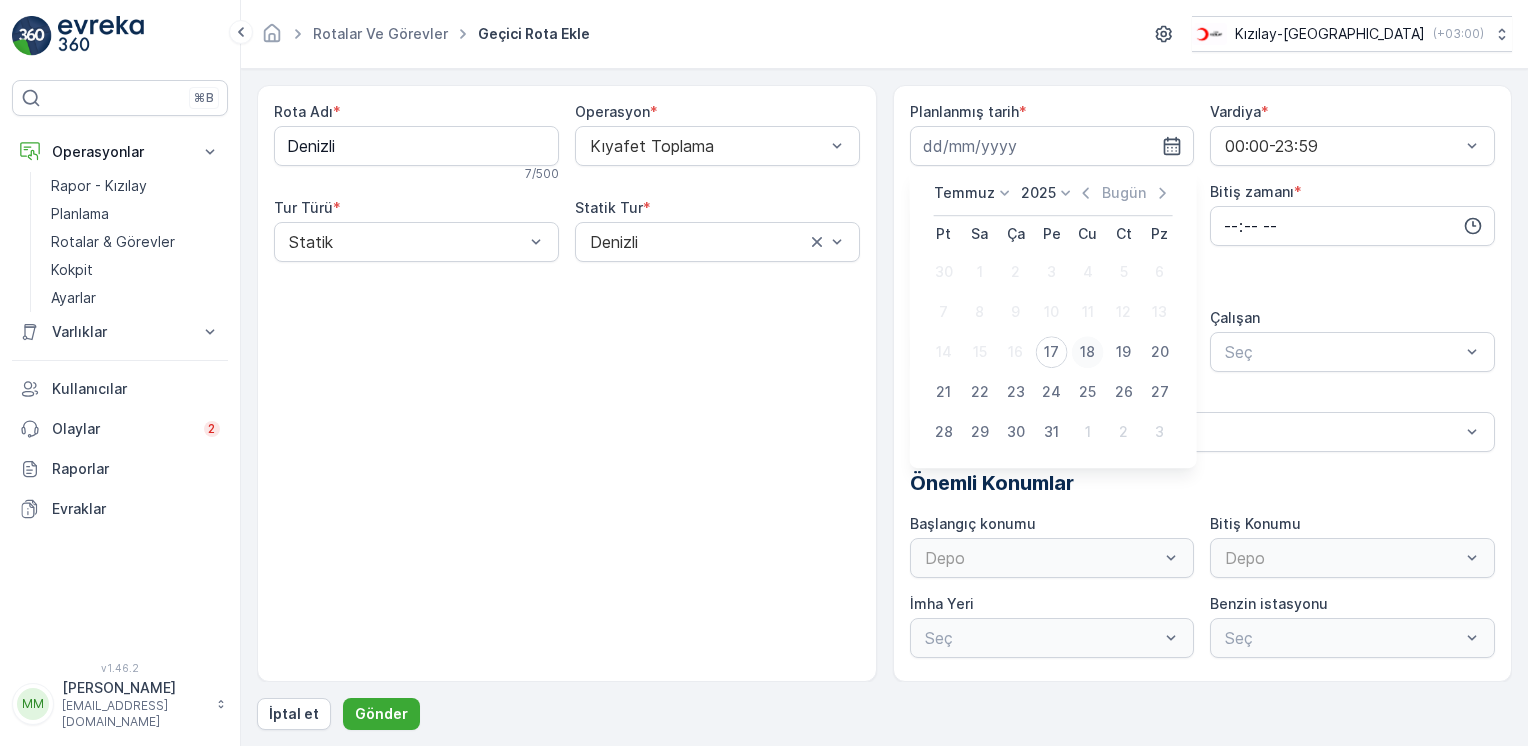 click on "18" at bounding box center (1088, 352) 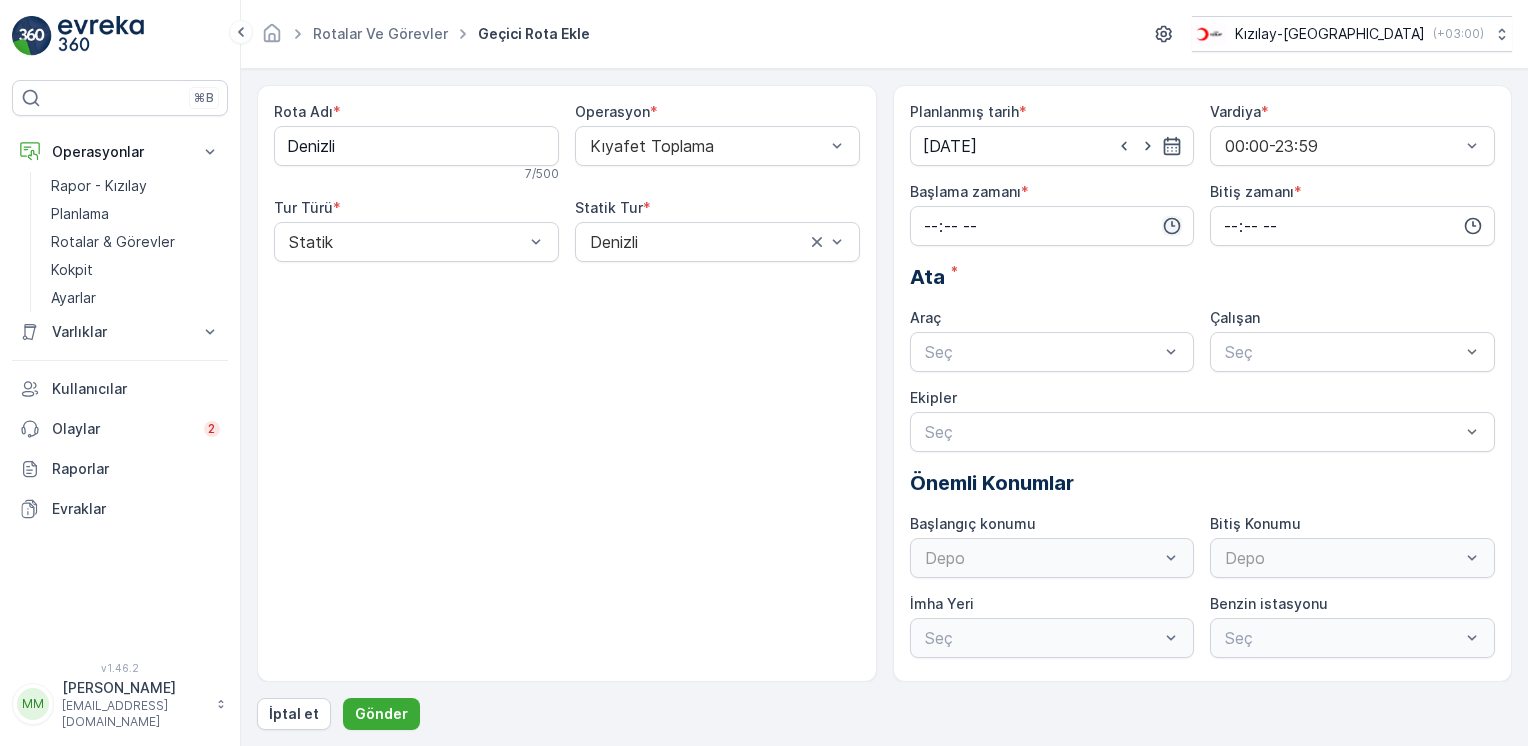 click 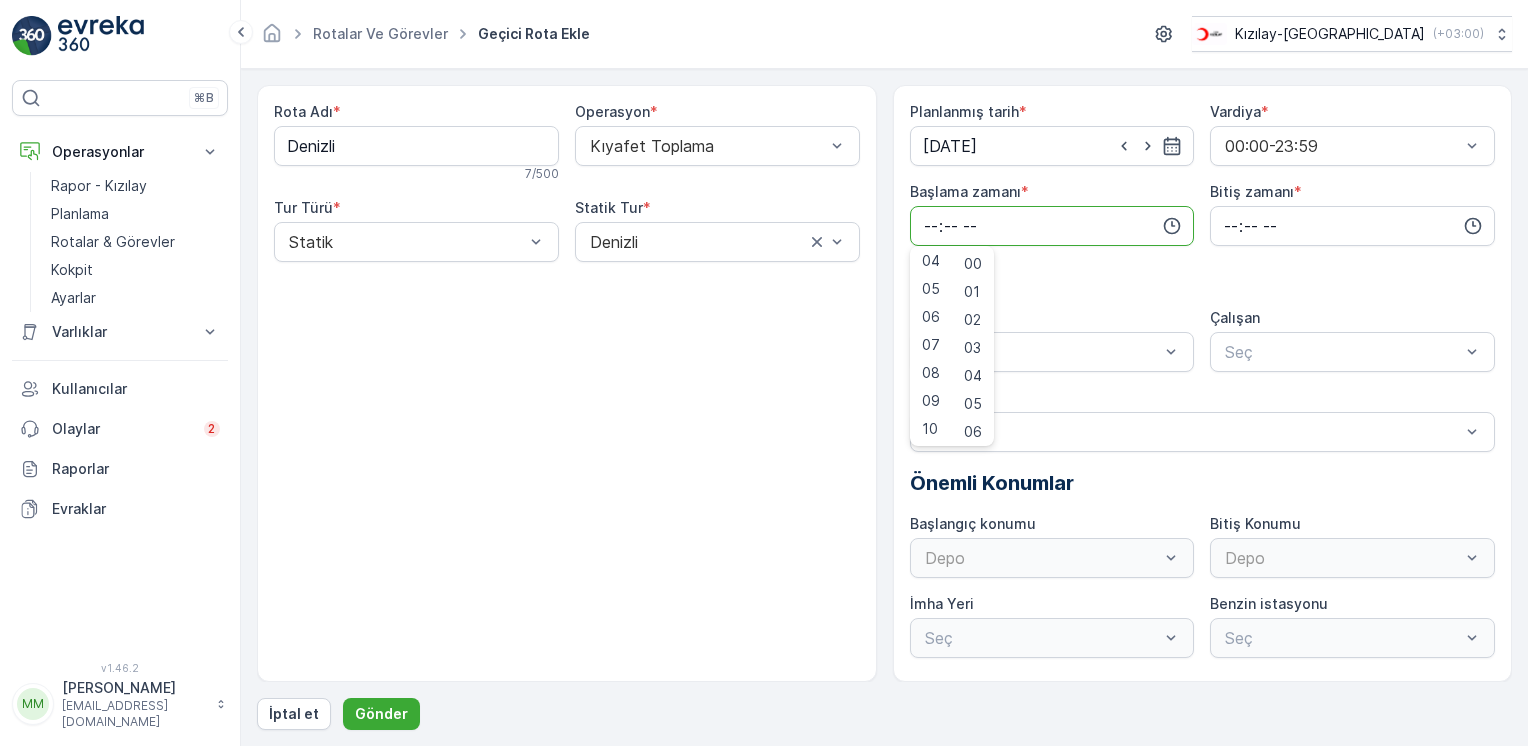 scroll, scrollTop: 142, scrollLeft: 0, axis: vertical 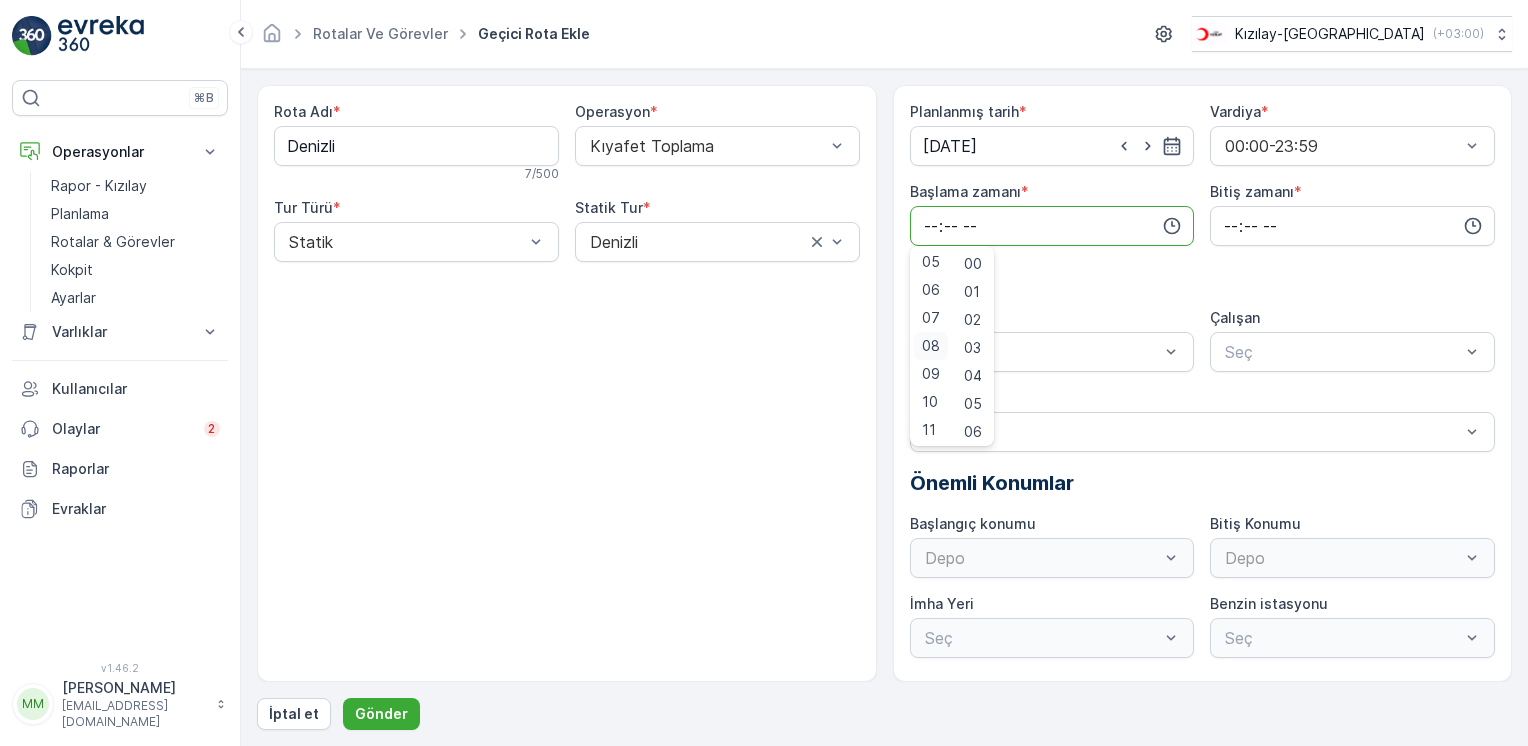 click on "08" at bounding box center [931, 346] 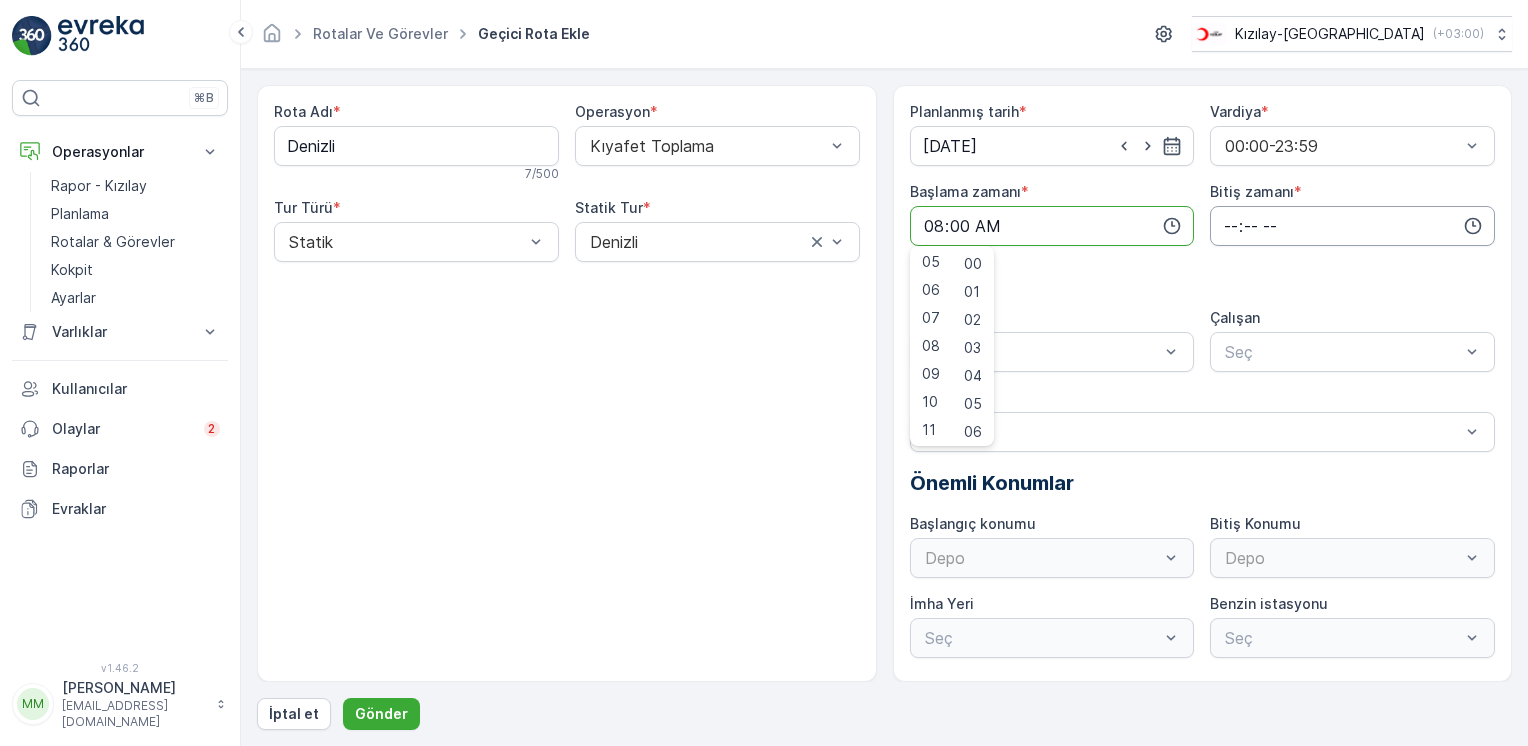 click at bounding box center [1352, 226] 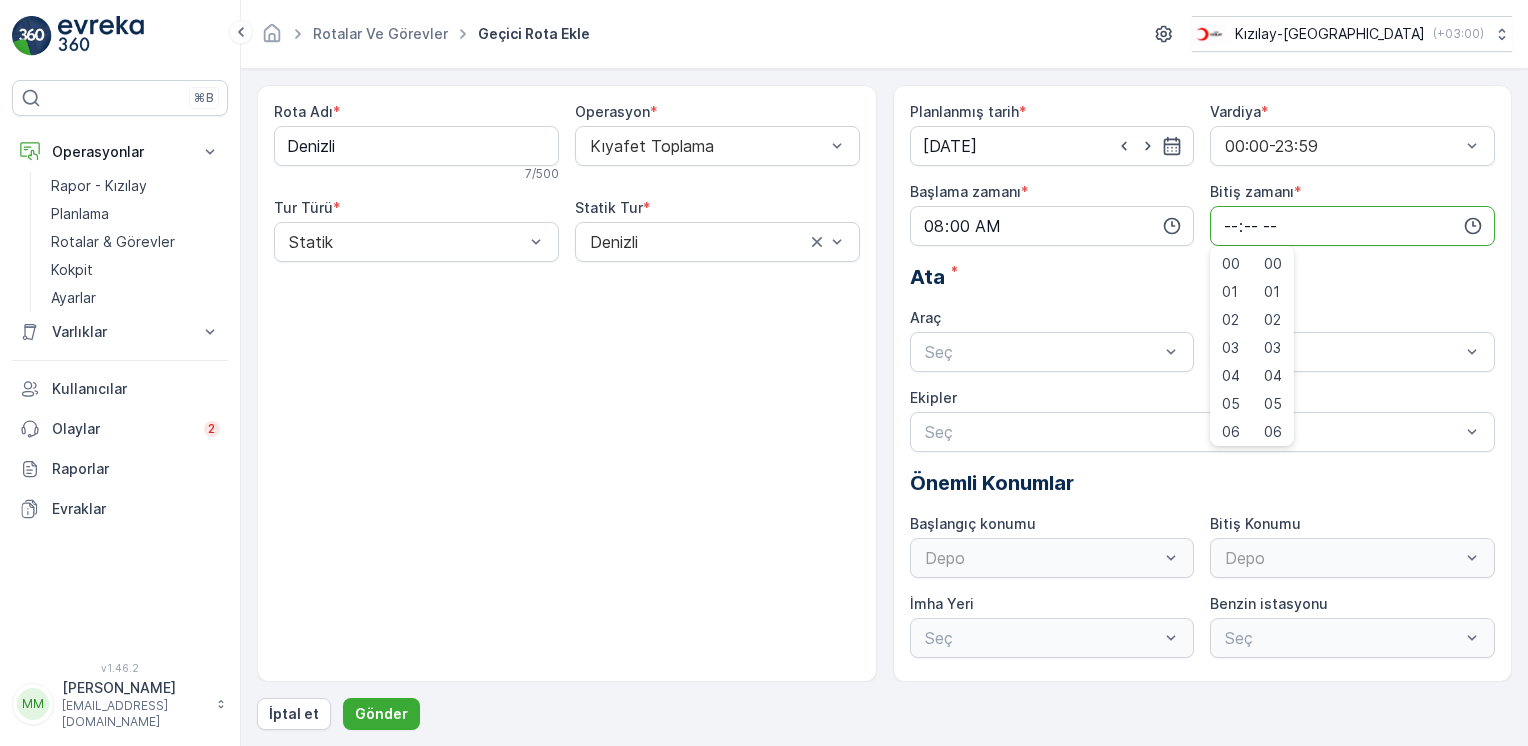 scroll, scrollTop: 480, scrollLeft: 0, axis: vertical 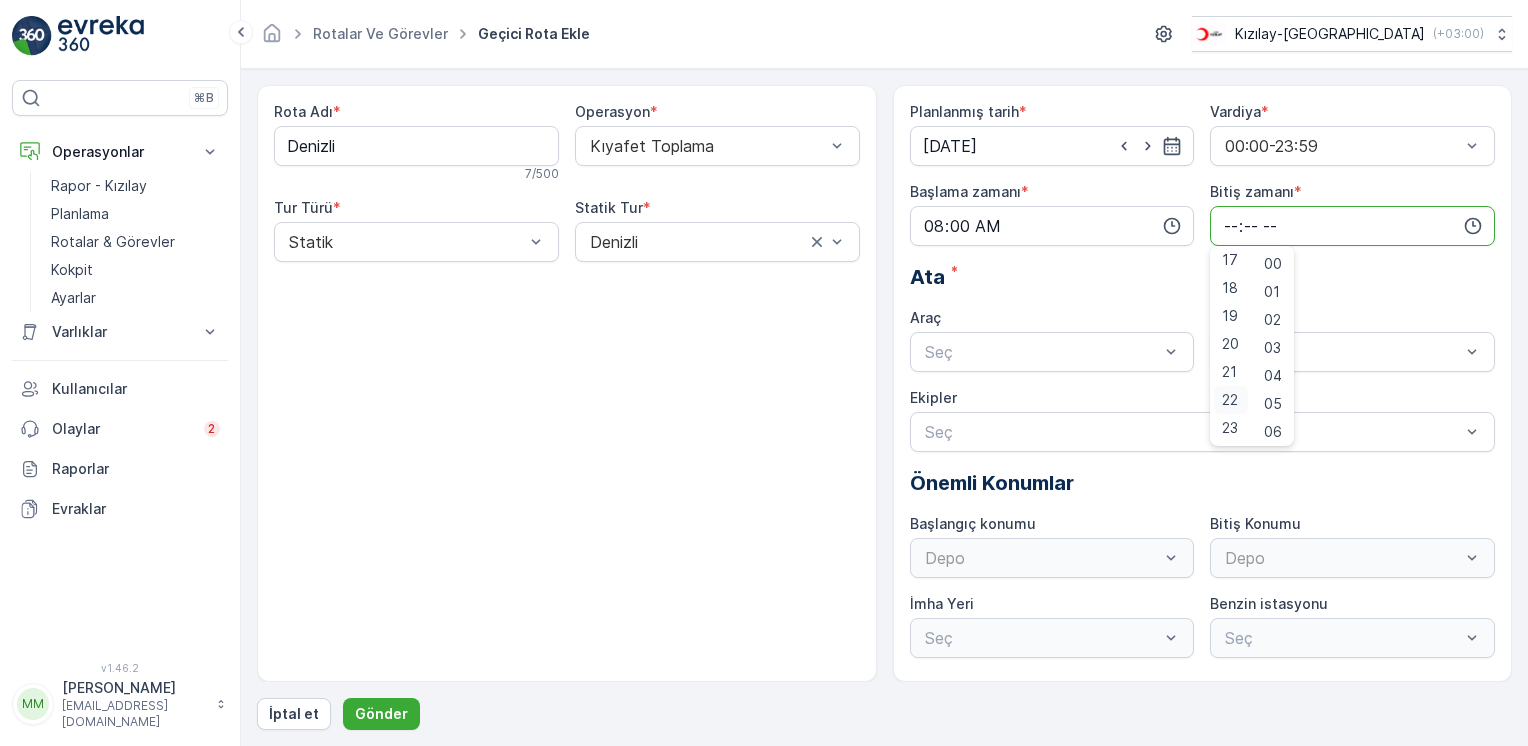 click on "22" at bounding box center [1230, 400] 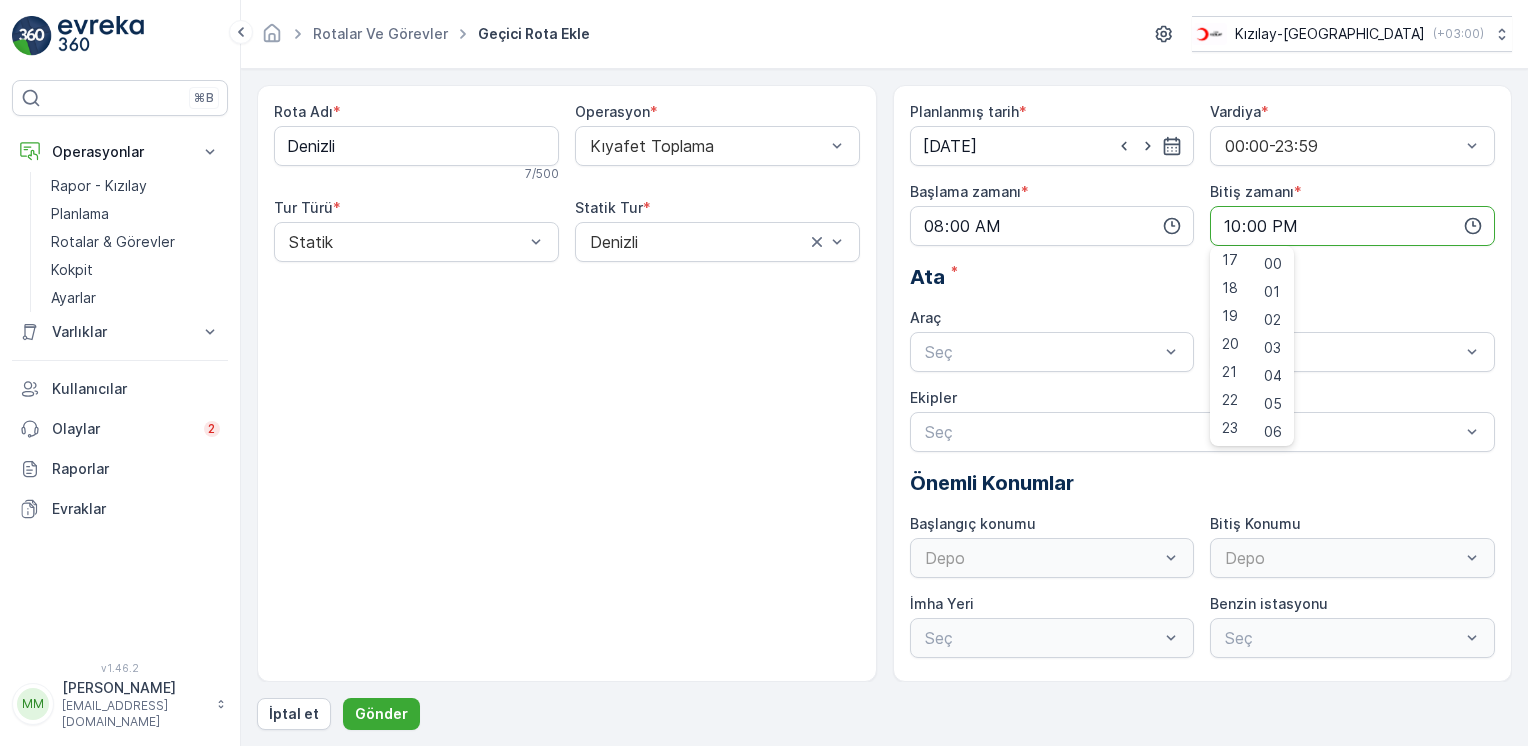 click on "Planlanmış tarih * 18.07.2025 Vardiya * 00:00-23:59 Başlama zamanı * 08:00 Bitiş zamanı * 22:00 00 01 02 03 04 05 06 07 08 09 10 11 12 13 14 15 16 17 18 19 20 21 22 23 00 01 02 03 04 05 06 07 08 09 10 11 12 13 14 15 16 17 18 19 20 21 22 23 24 25 26 27 28 29 30 31 32 33 34 35 36 37 38 39 40 41 42 43 44 45 46 47 48 49 50 51 52 53 54 55 56 57 58 59 Ata   * Araç Seç Çalışan Seç Ekipler Seç Önemli Konumlar Başlangıç konumu Depo Bitiş Konumu Depo İmha Yeri Seç Benzin istasyonu Seç" at bounding box center [1203, 380] 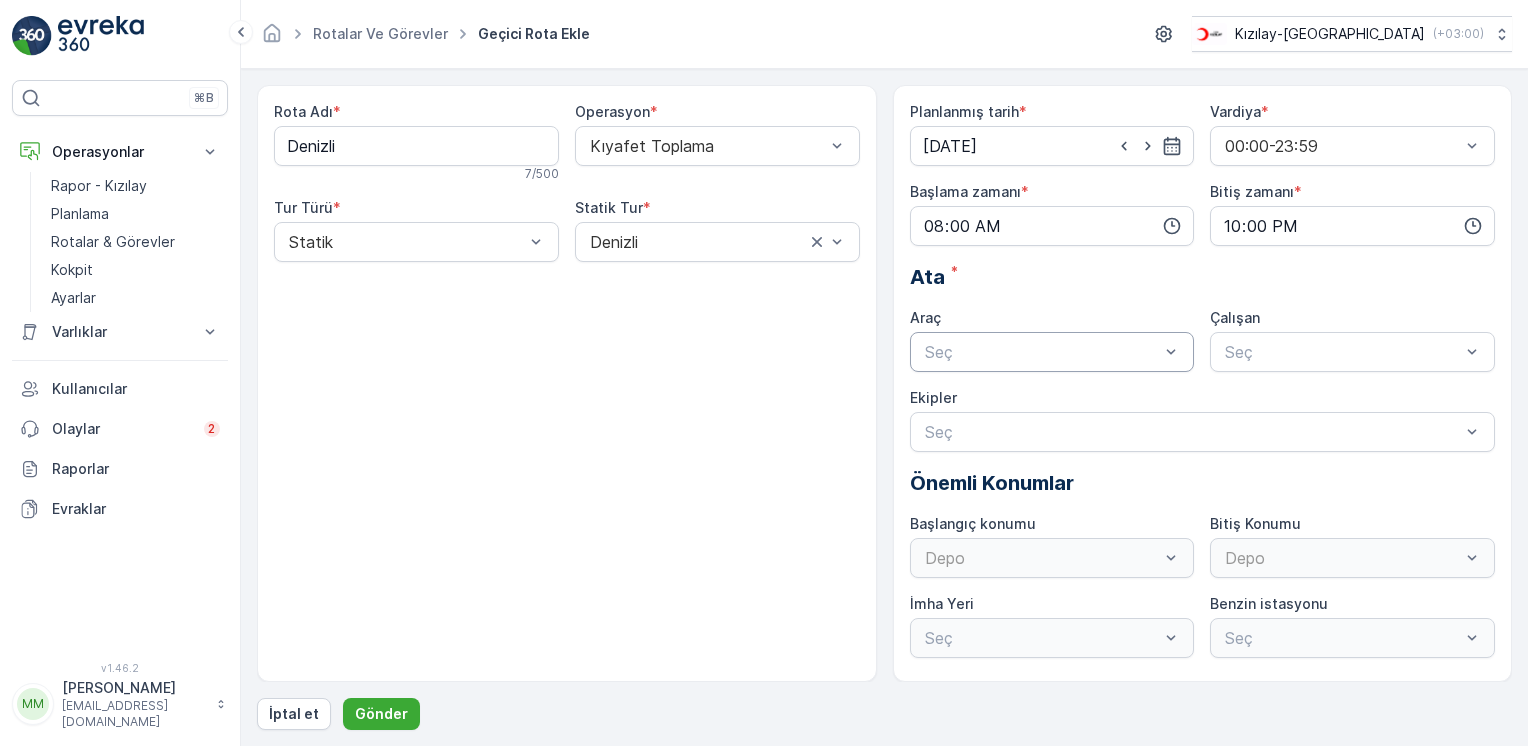 click at bounding box center [1042, 352] 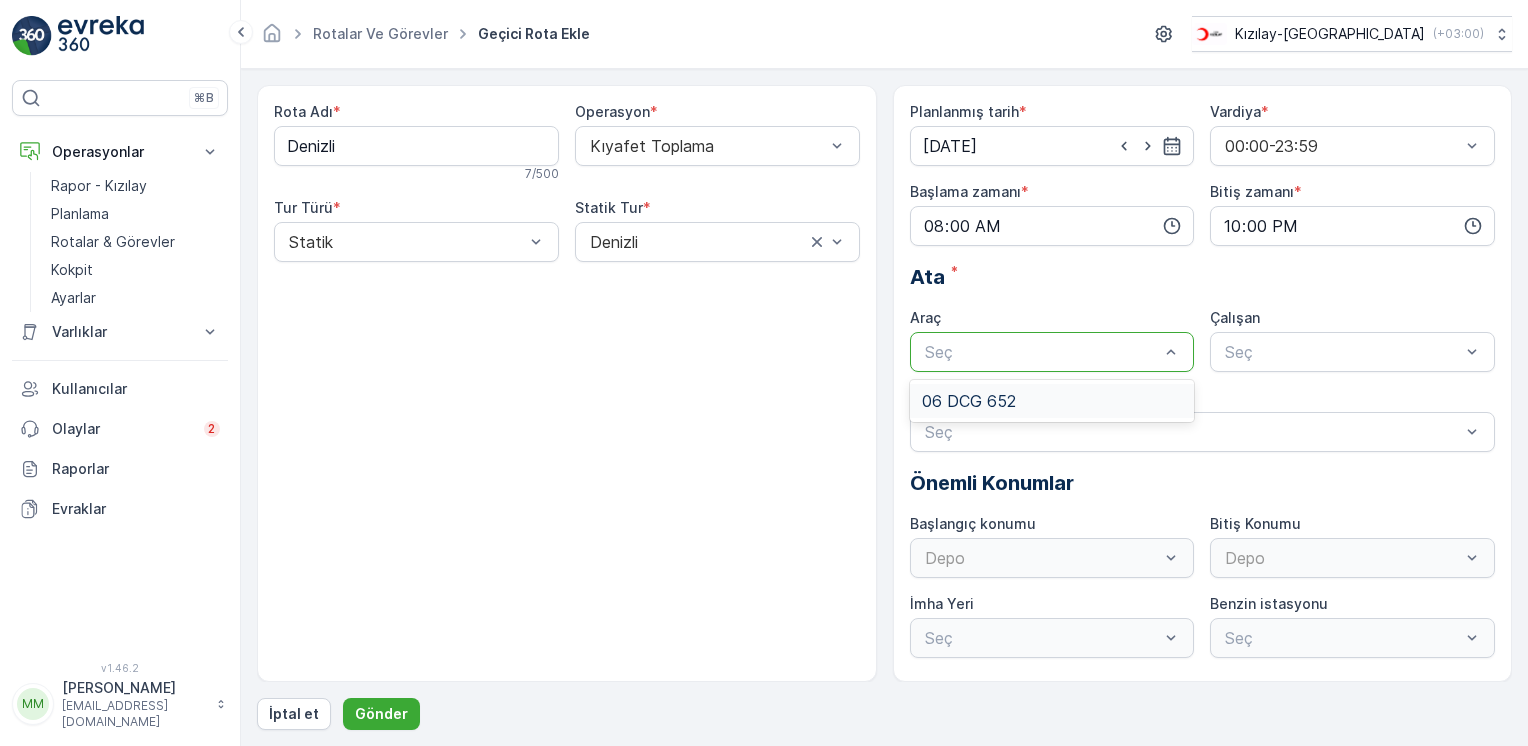 click on "06 DCG 652" at bounding box center [1052, 401] 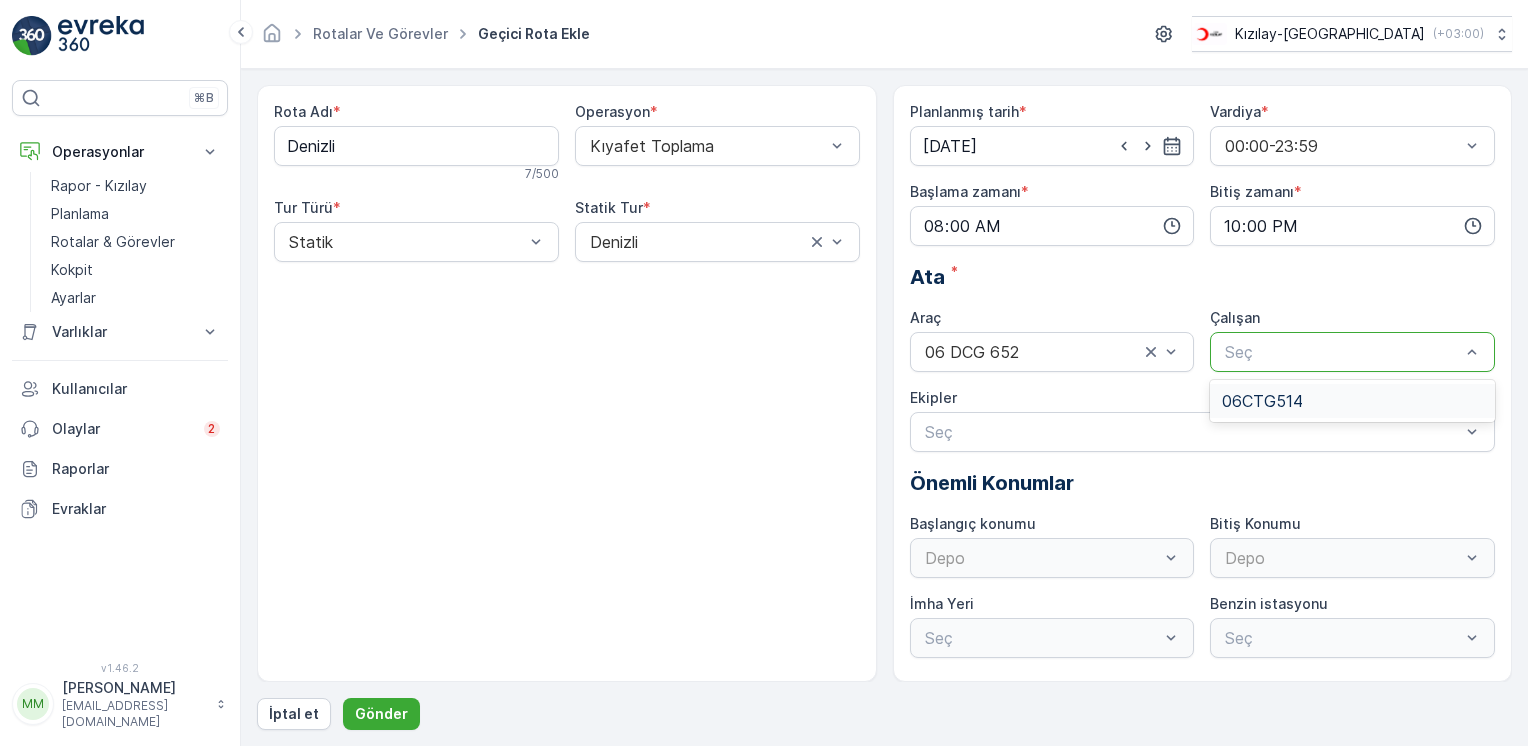 click at bounding box center [1342, 352] 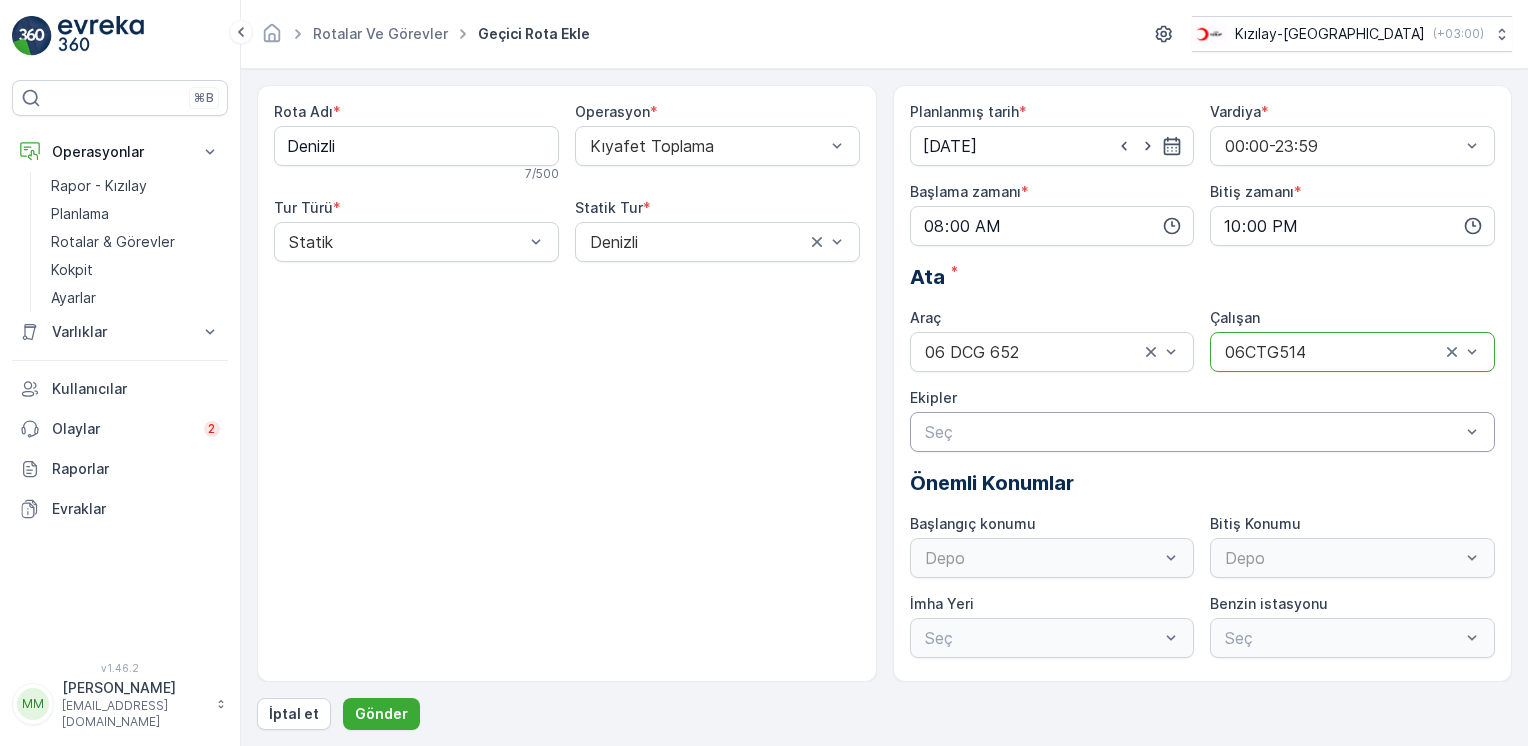 click at bounding box center [1193, 432] 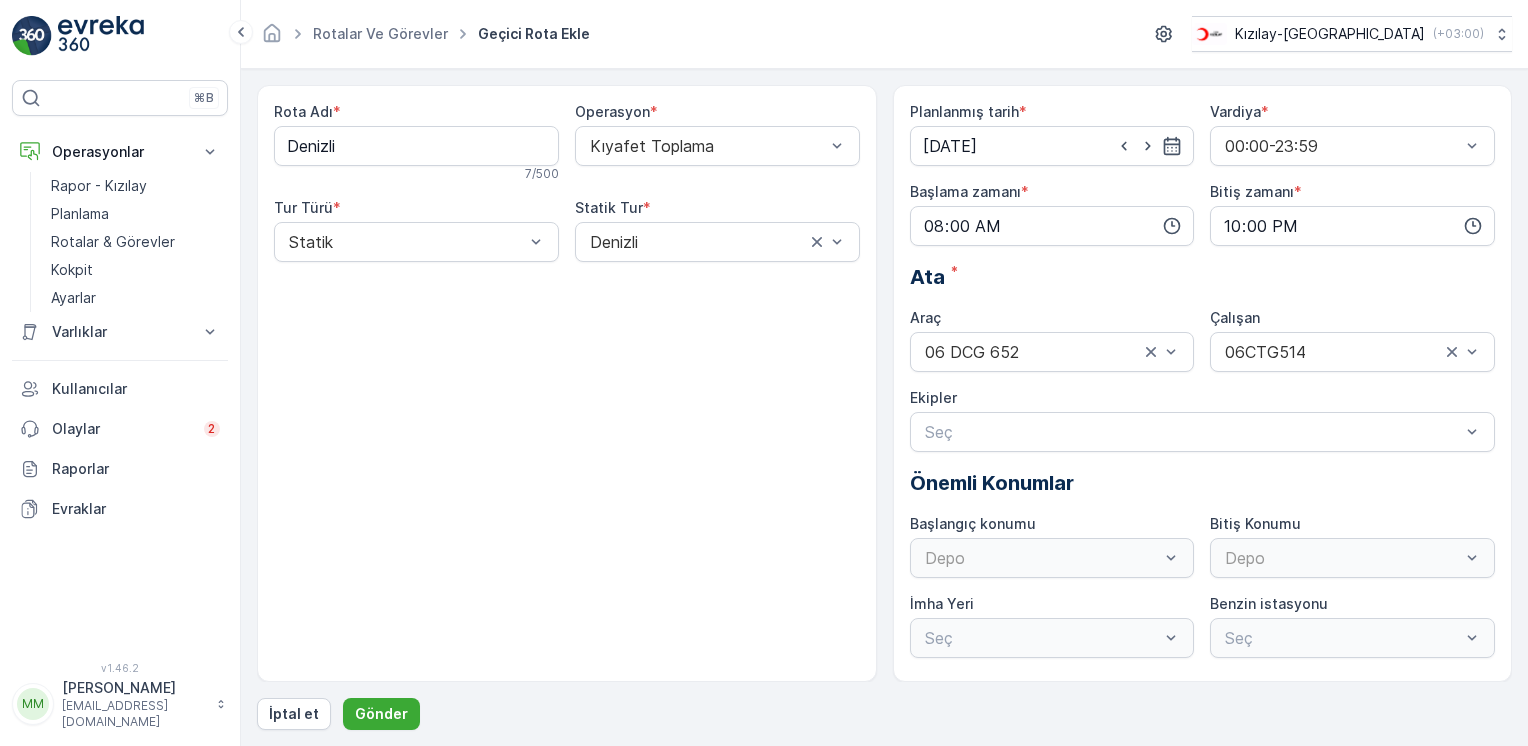 click on "Rota Adı * Denizli 7  /  500 Operasyon * Kıyafet Toplama Tur Türü * Statik Statik Tur * Denizli" at bounding box center [567, 383] 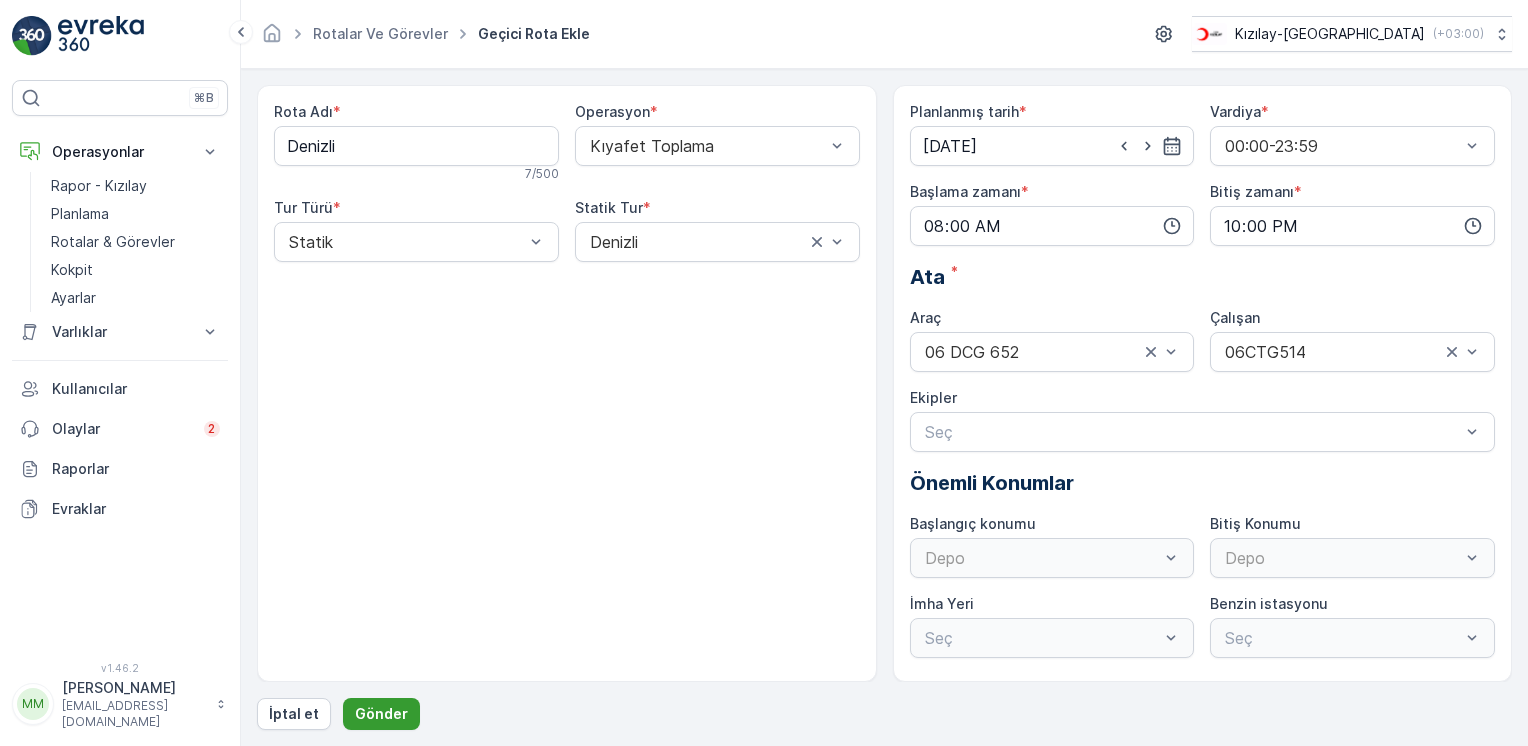 click on "Gönder" at bounding box center (381, 714) 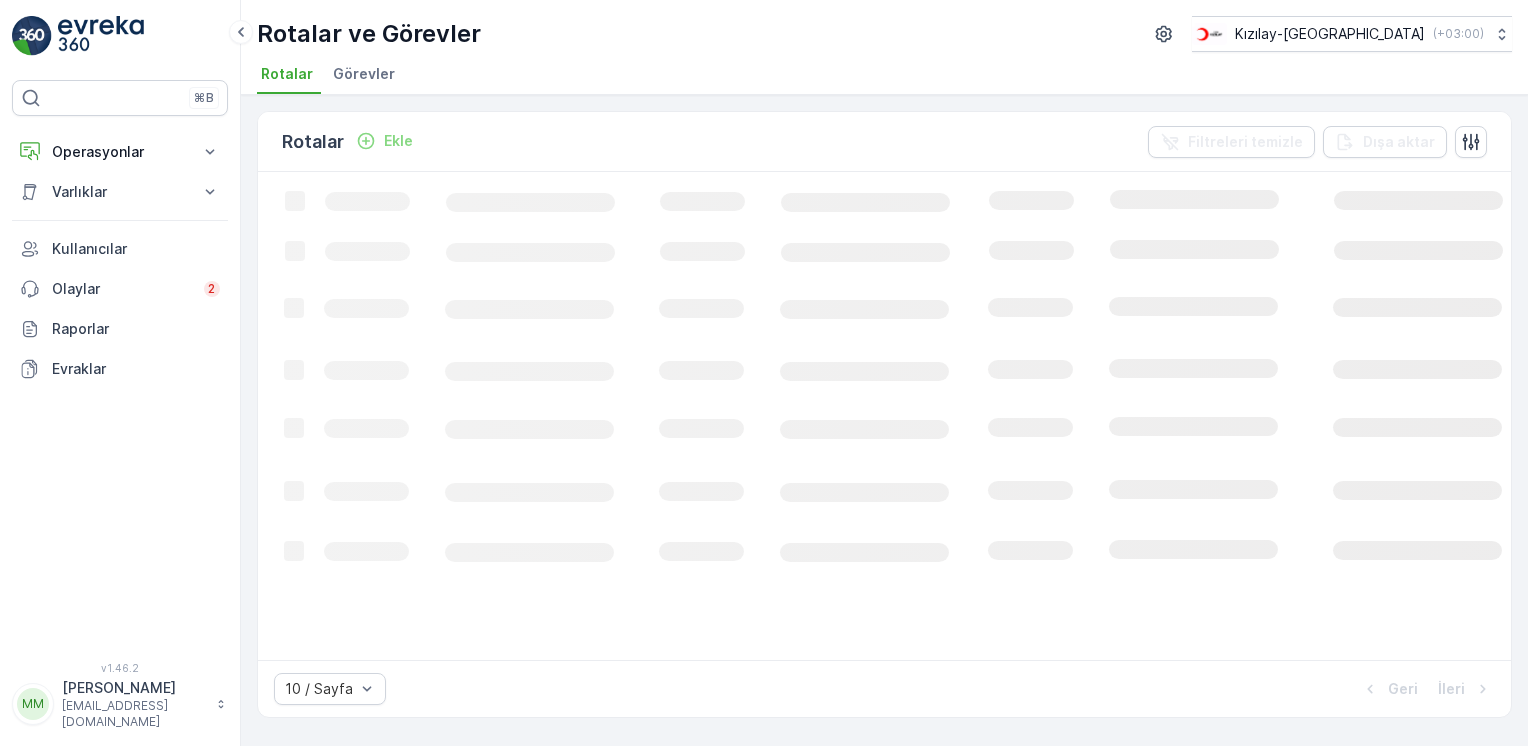 scroll, scrollTop: 0, scrollLeft: 0, axis: both 